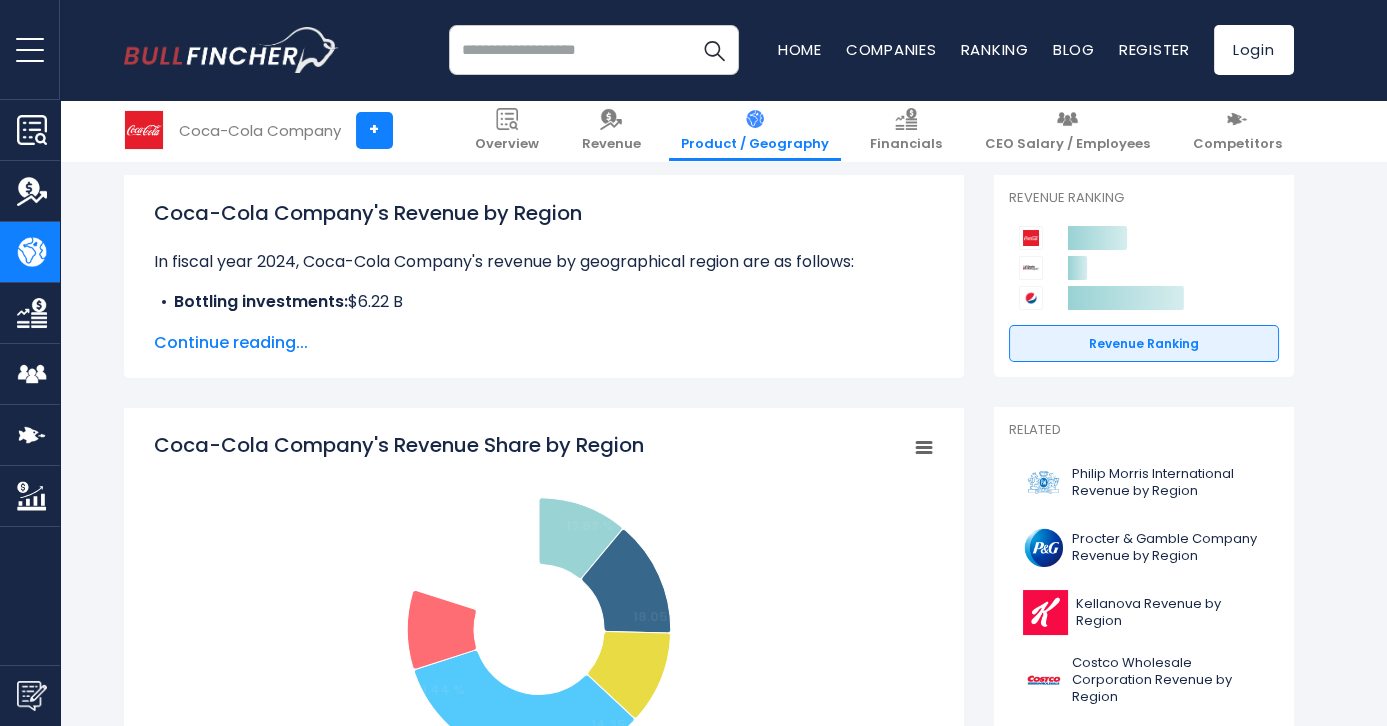 scroll, scrollTop: 272, scrollLeft: 0, axis: vertical 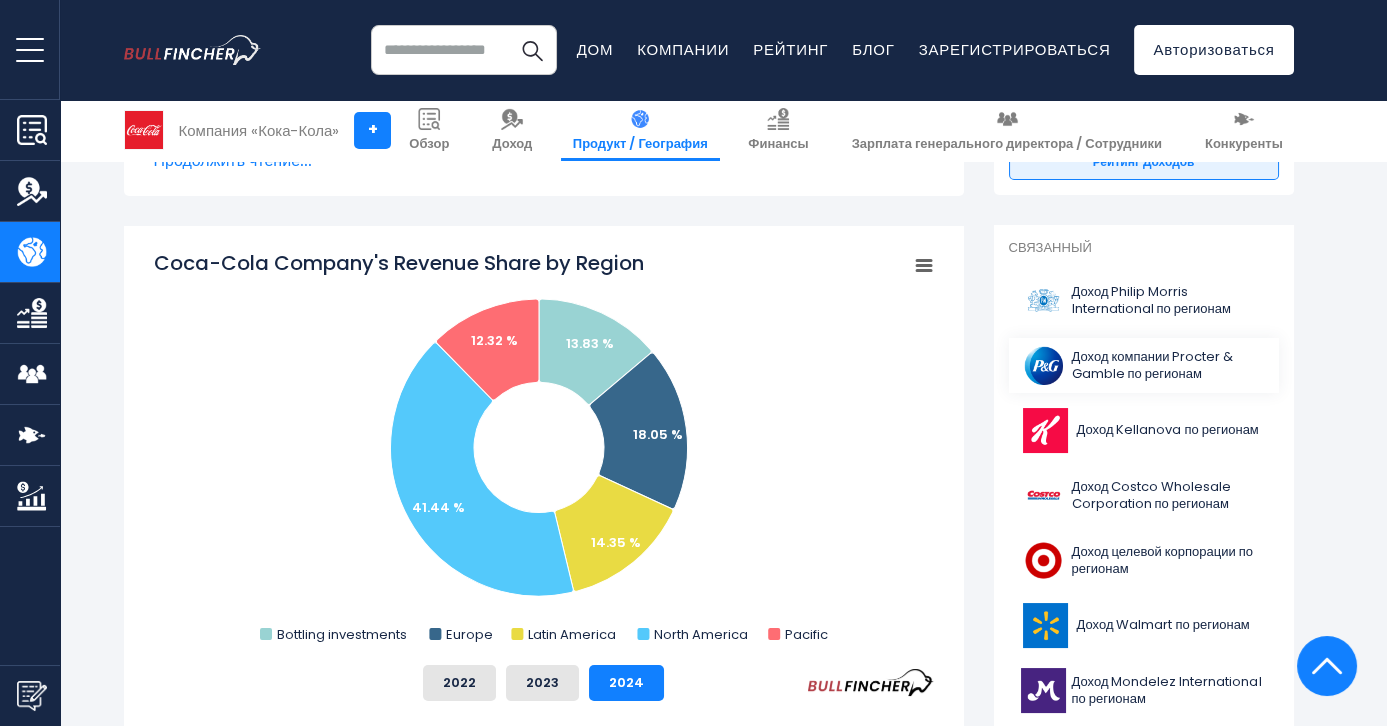 click on "Доход компании Procter & Gamble по регионам" at bounding box center (1153, 365) 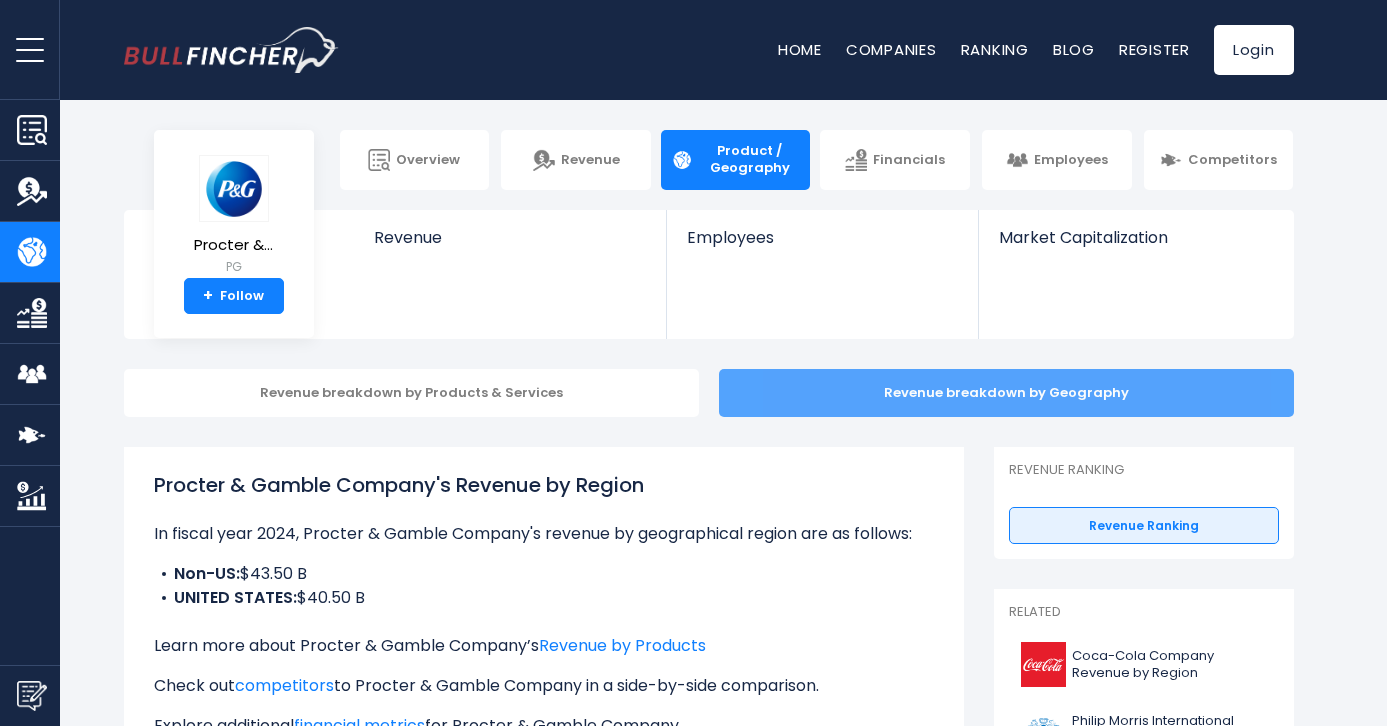 scroll, scrollTop: 0, scrollLeft: 0, axis: both 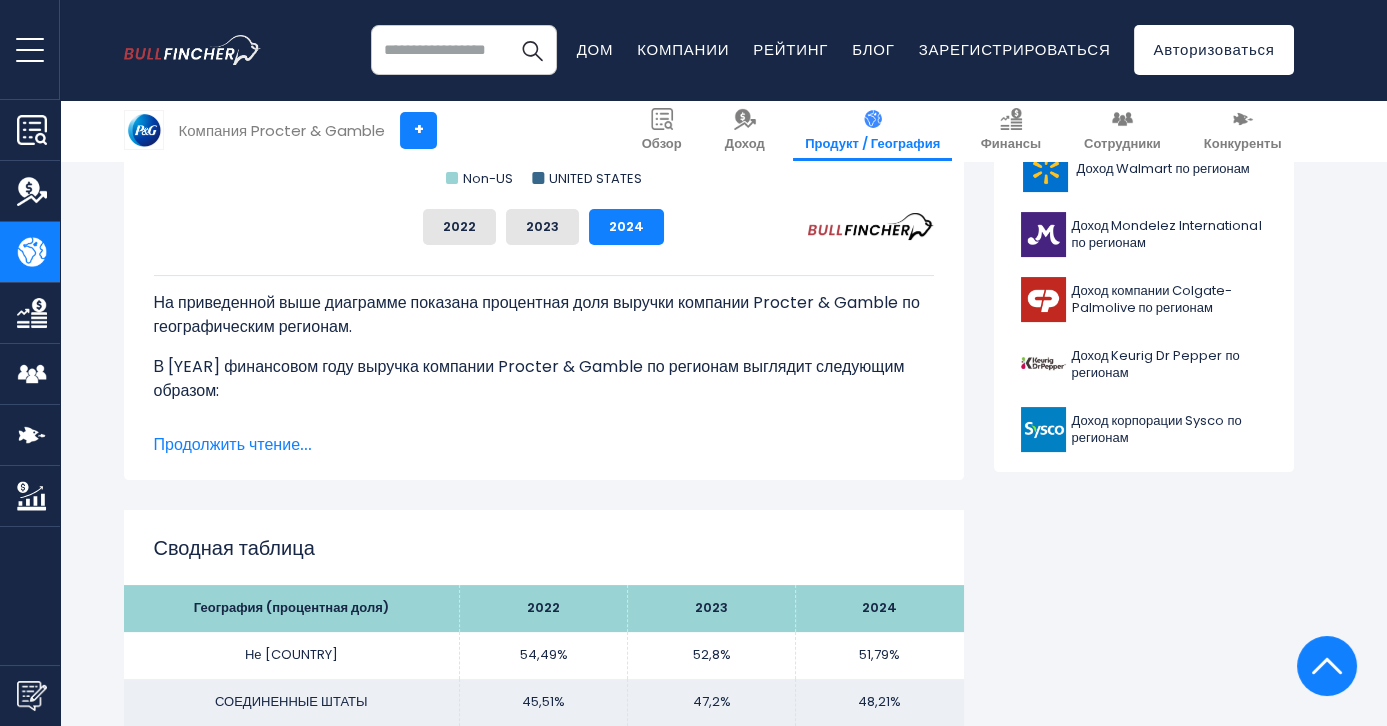 click on "Продолжить чтение..." at bounding box center (233, 444) 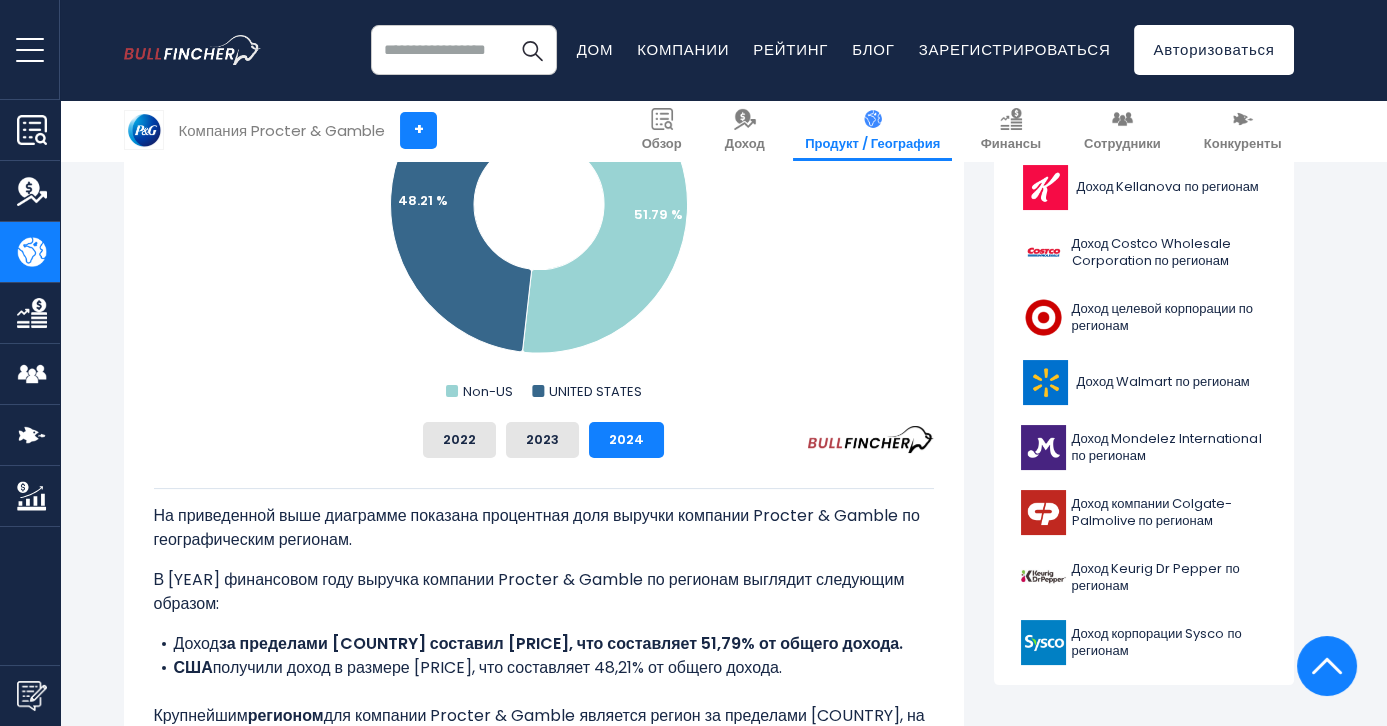 scroll, scrollTop: 743, scrollLeft: 0, axis: vertical 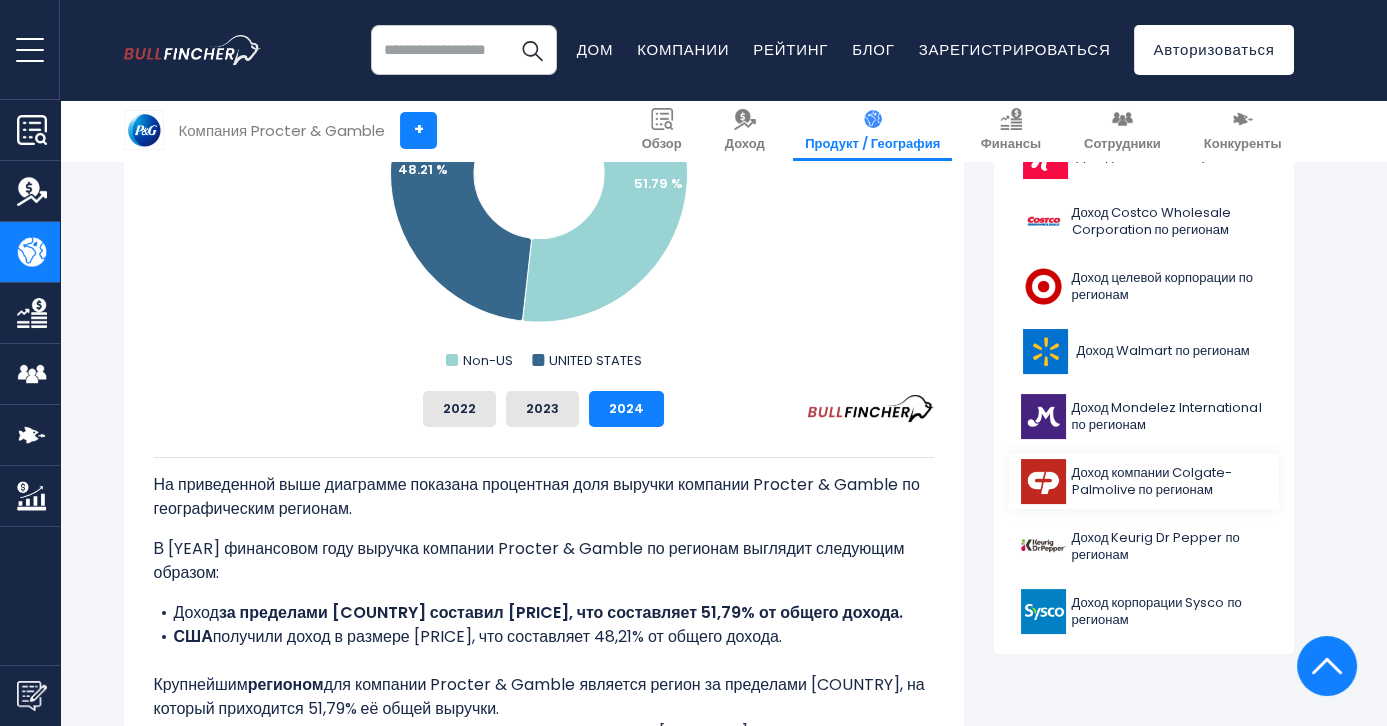 click on "Доход компании Colgate-Palmolive по регионам" at bounding box center (1152, 481) 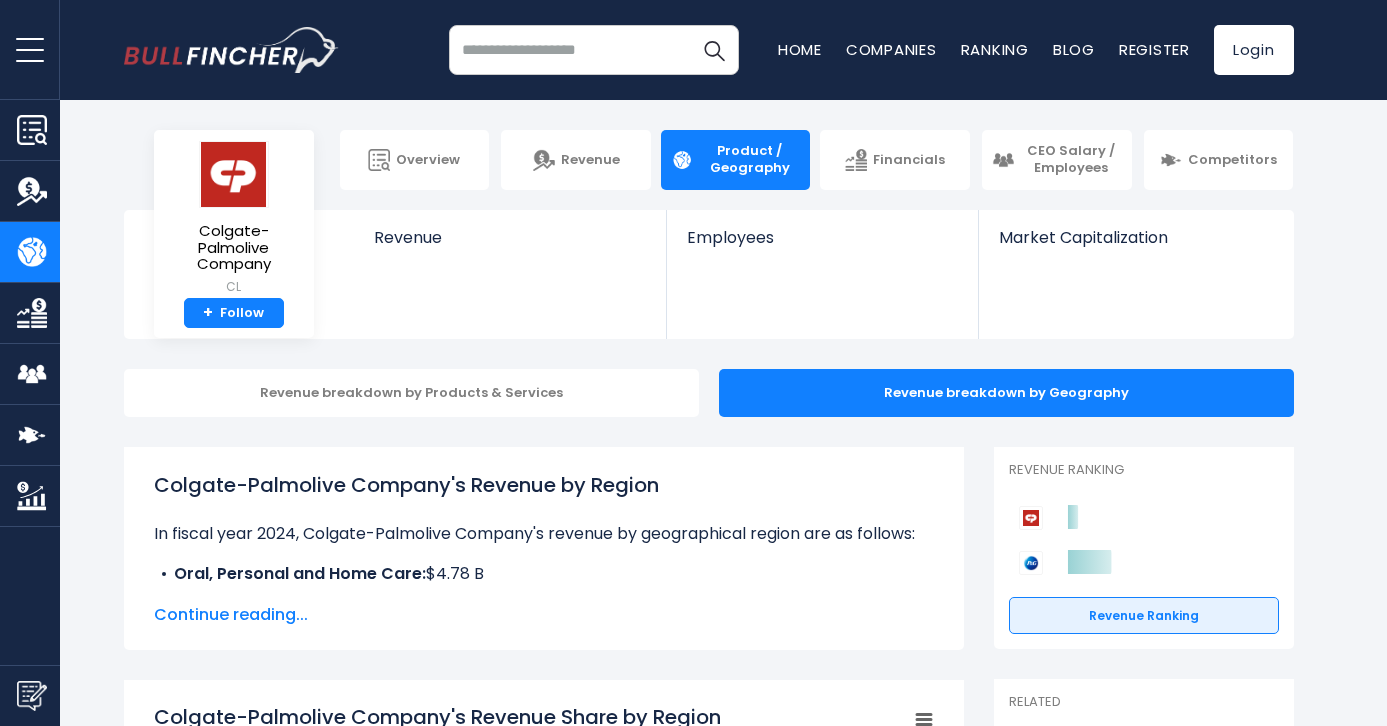 scroll, scrollTop: 0, scrollLeft: 0, axis: both 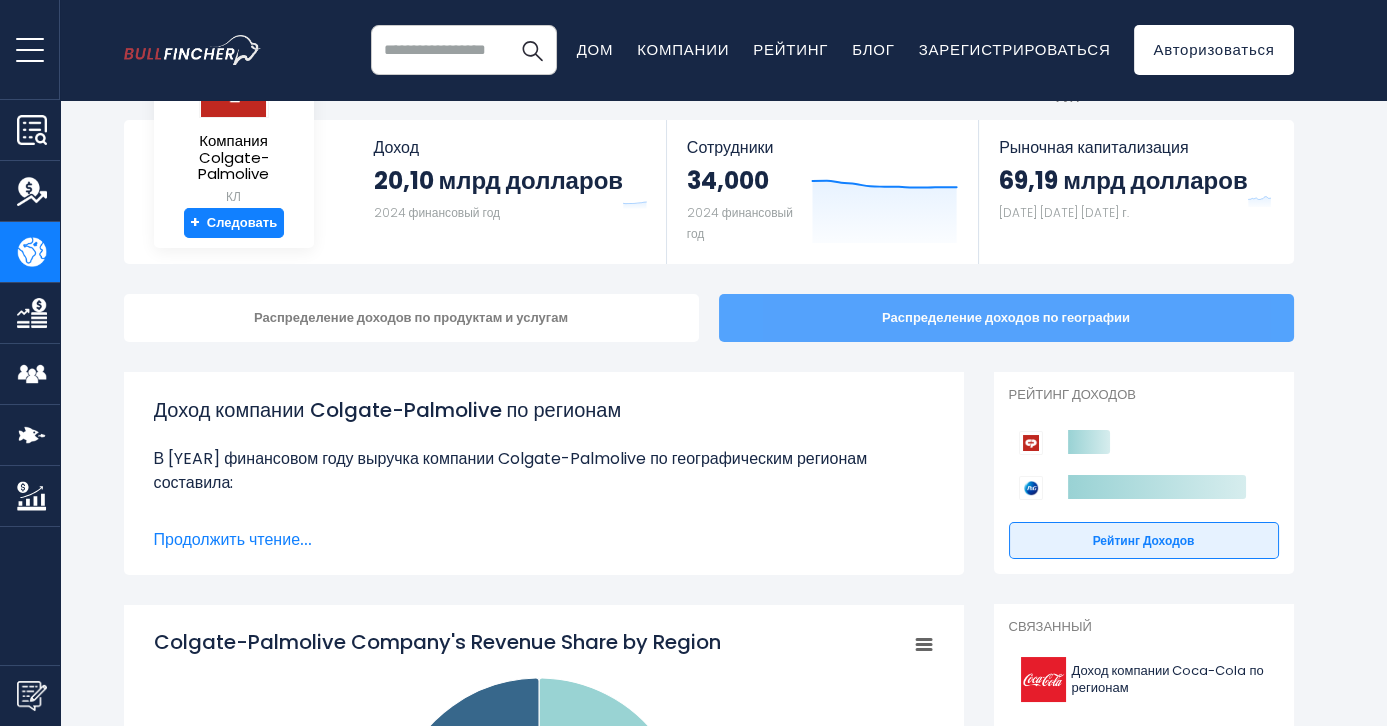 click on "Распределение доходов по географии" at bounding box center [1006, 317] 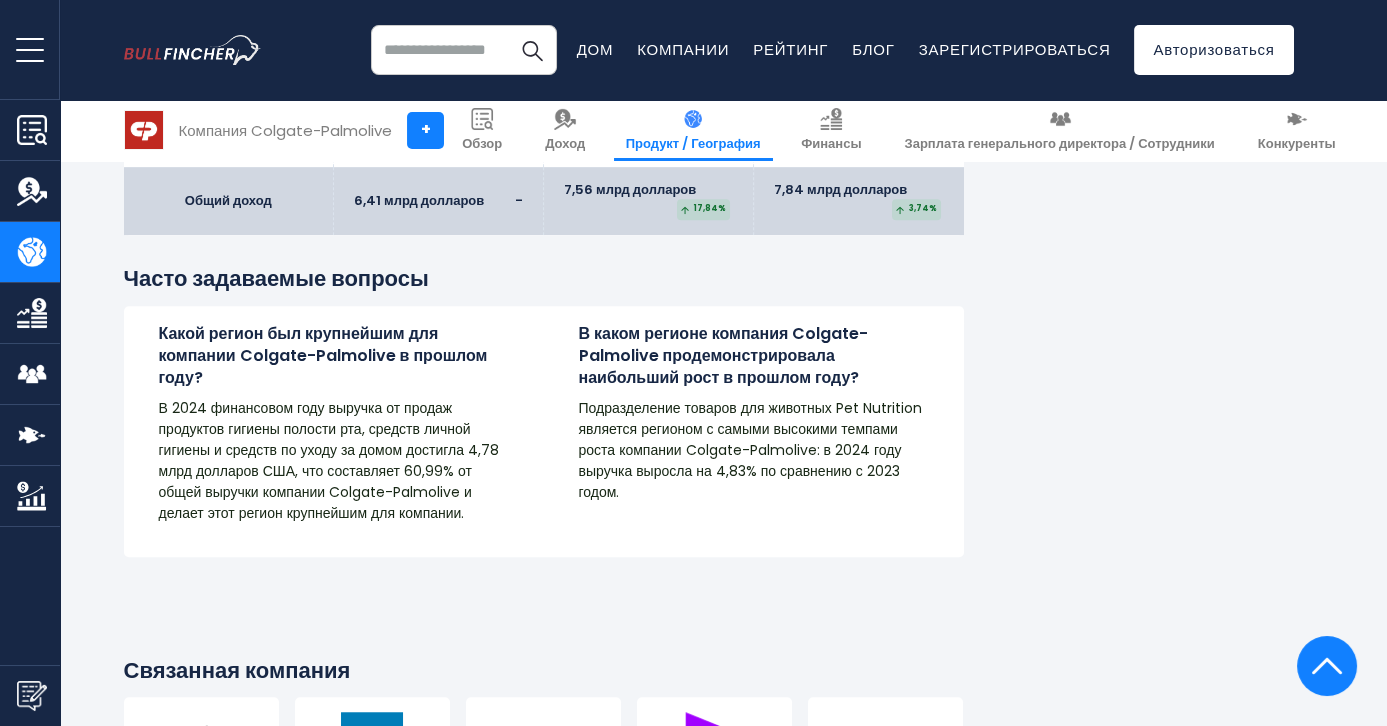 scroll, scrollTop: 3363, scrollLeft: 0, axis: vertical 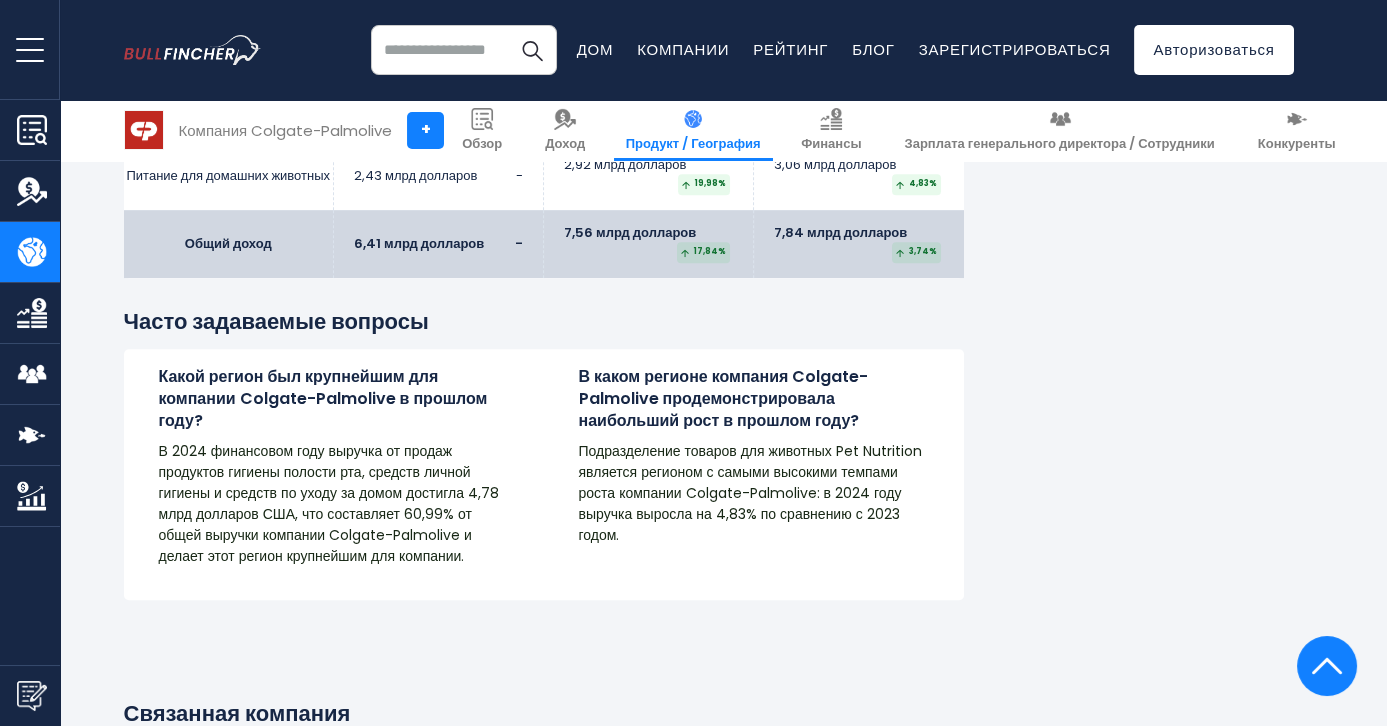 click at bounding box center (464, 50) 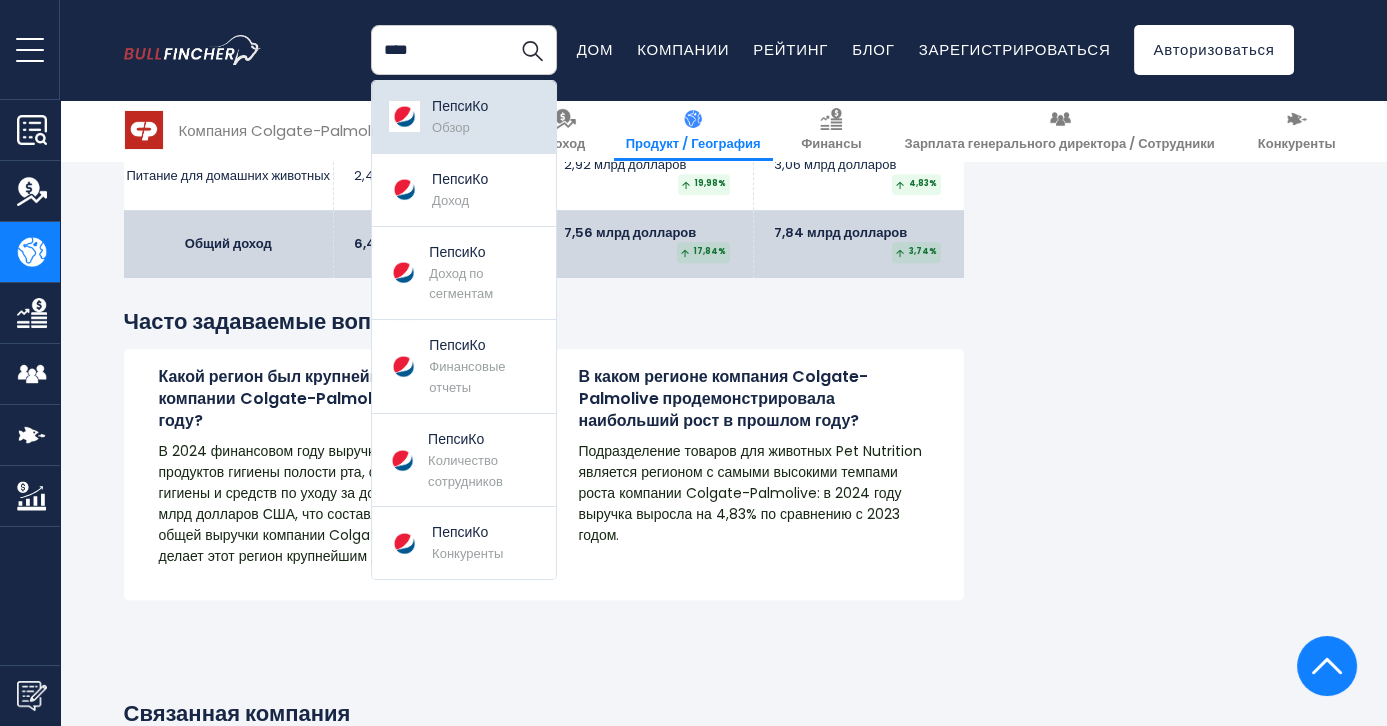 type on "****" 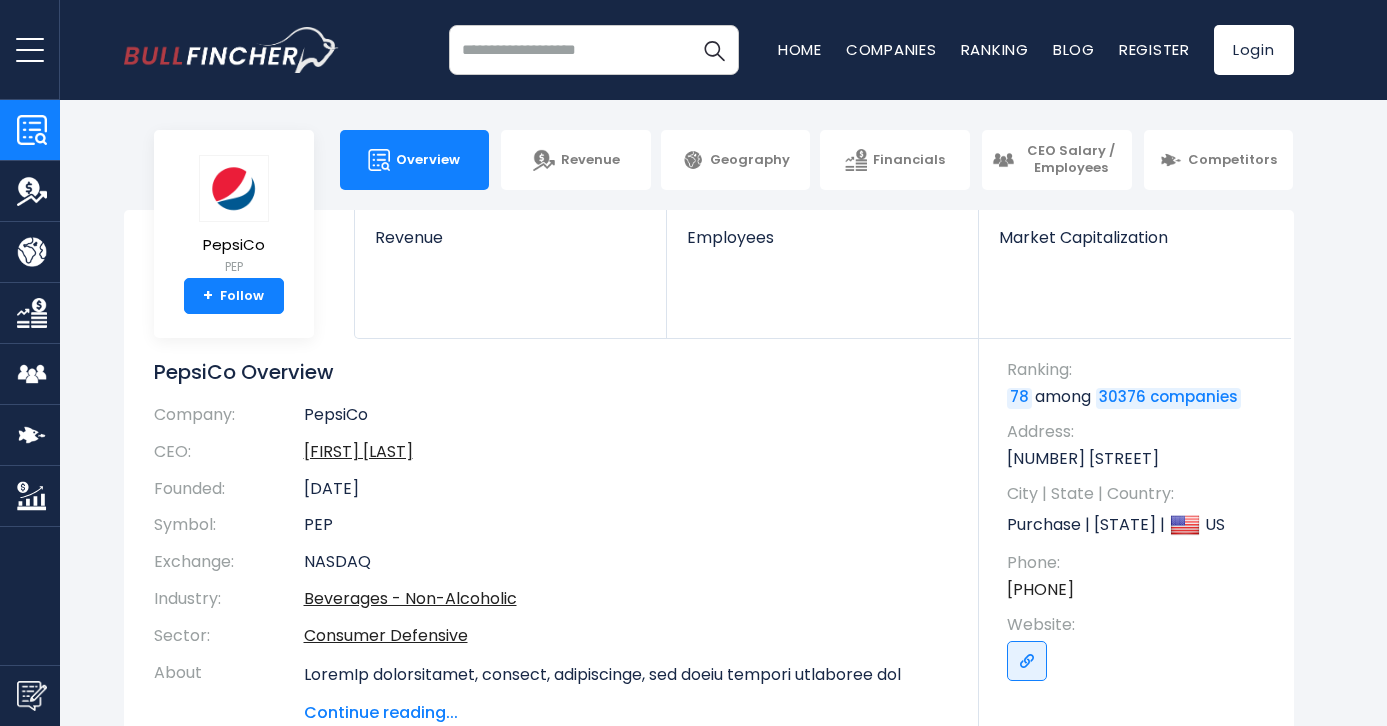 scroll, scrollTop: 0, scrollLeft: 0, axis: both 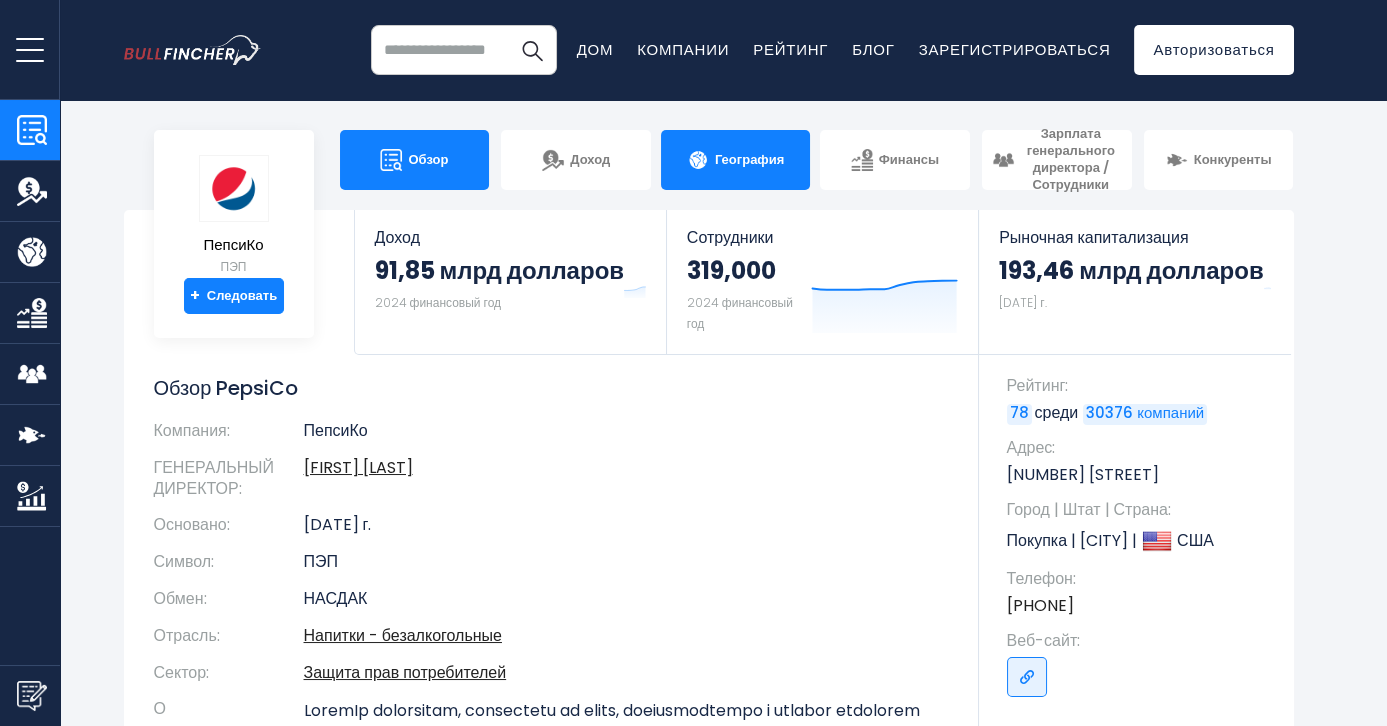 click on "География" at bounding box center (749, 159) 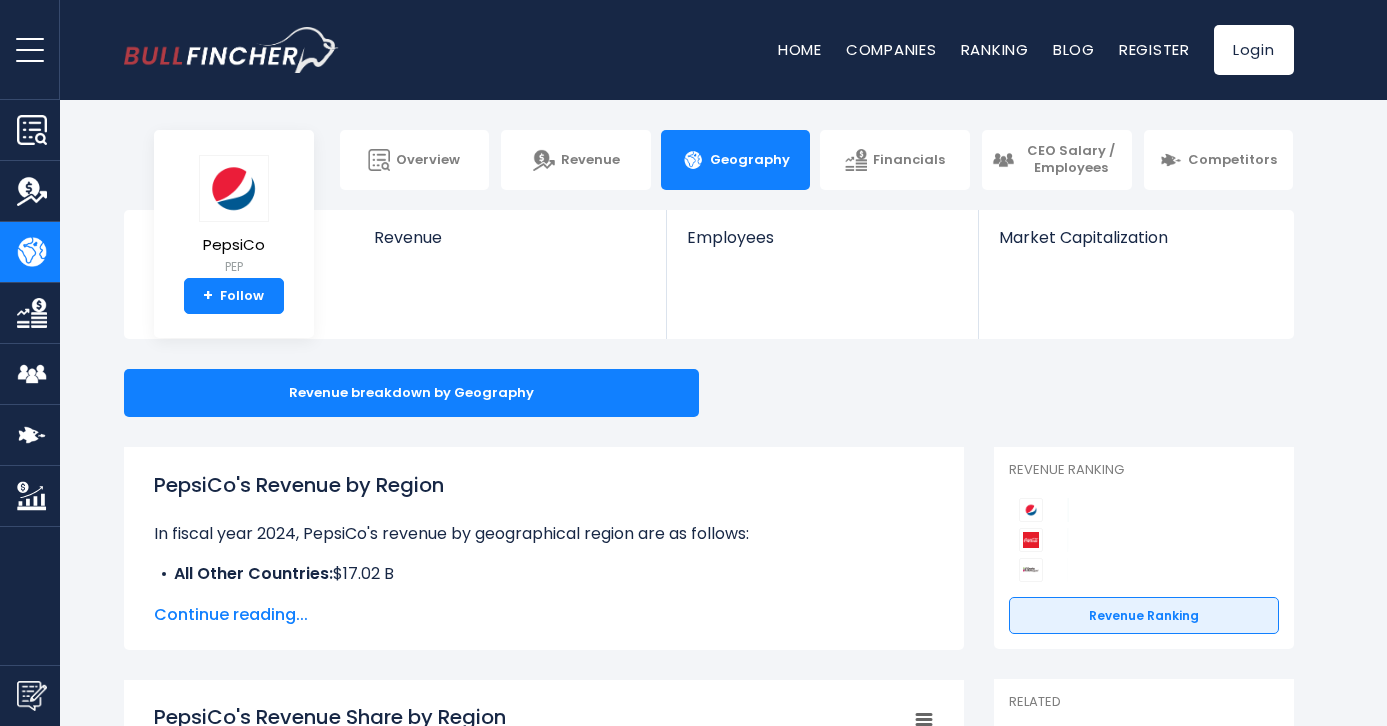 scroll, scrollTop: 0, scrollLeft: 0, axis: both 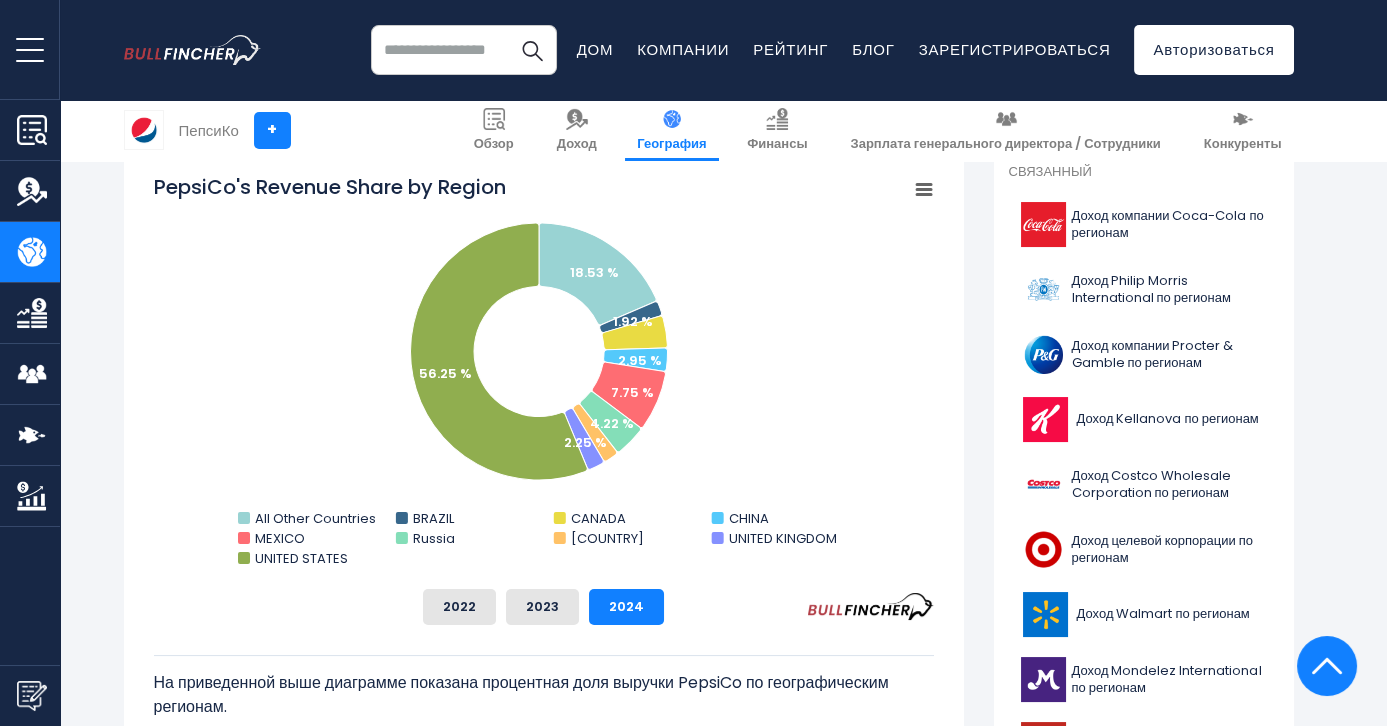 click at bounding box center [464, 50] 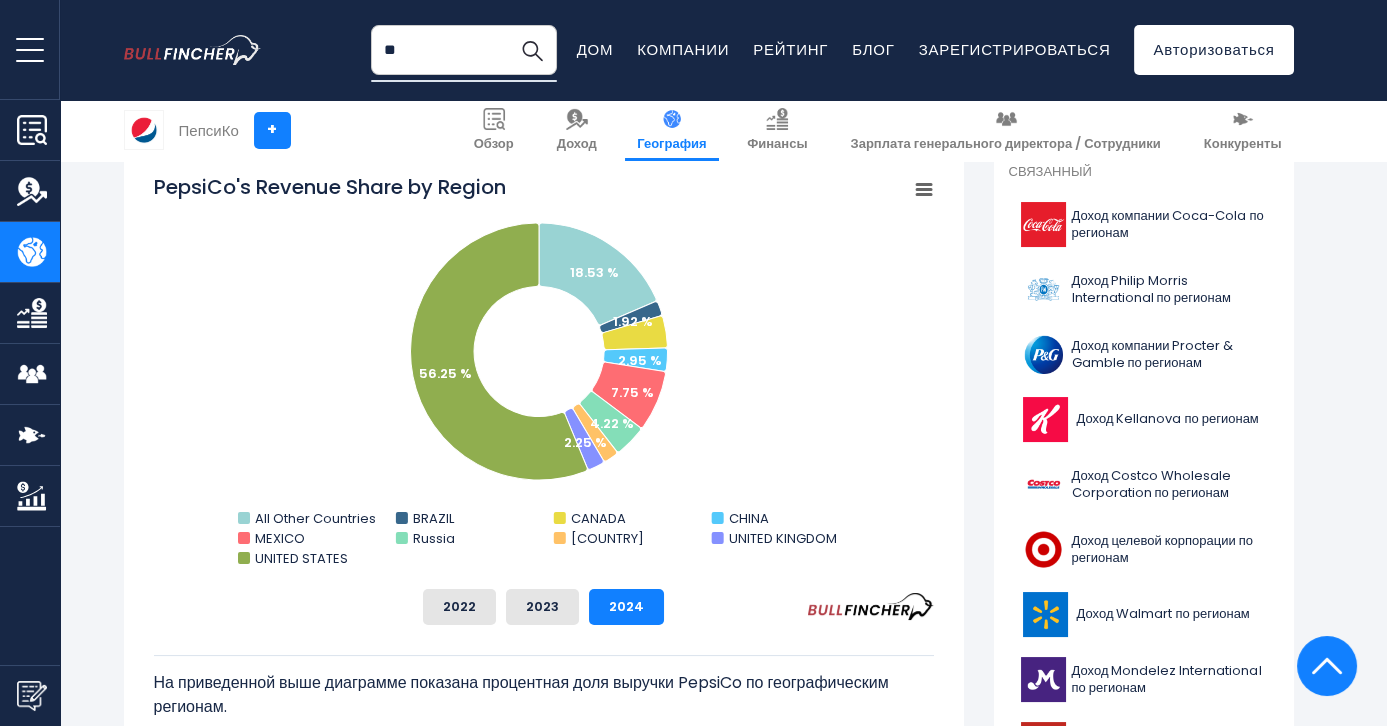 type on "*" 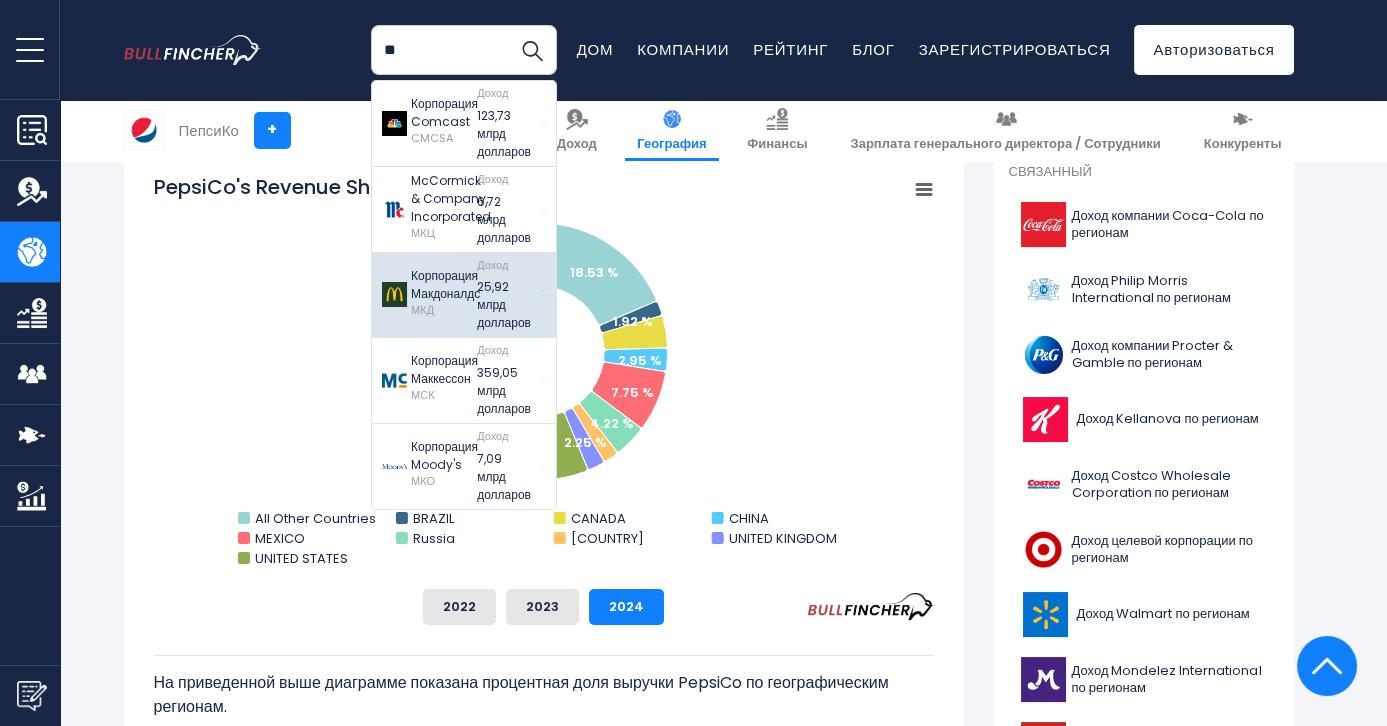 type on "**" 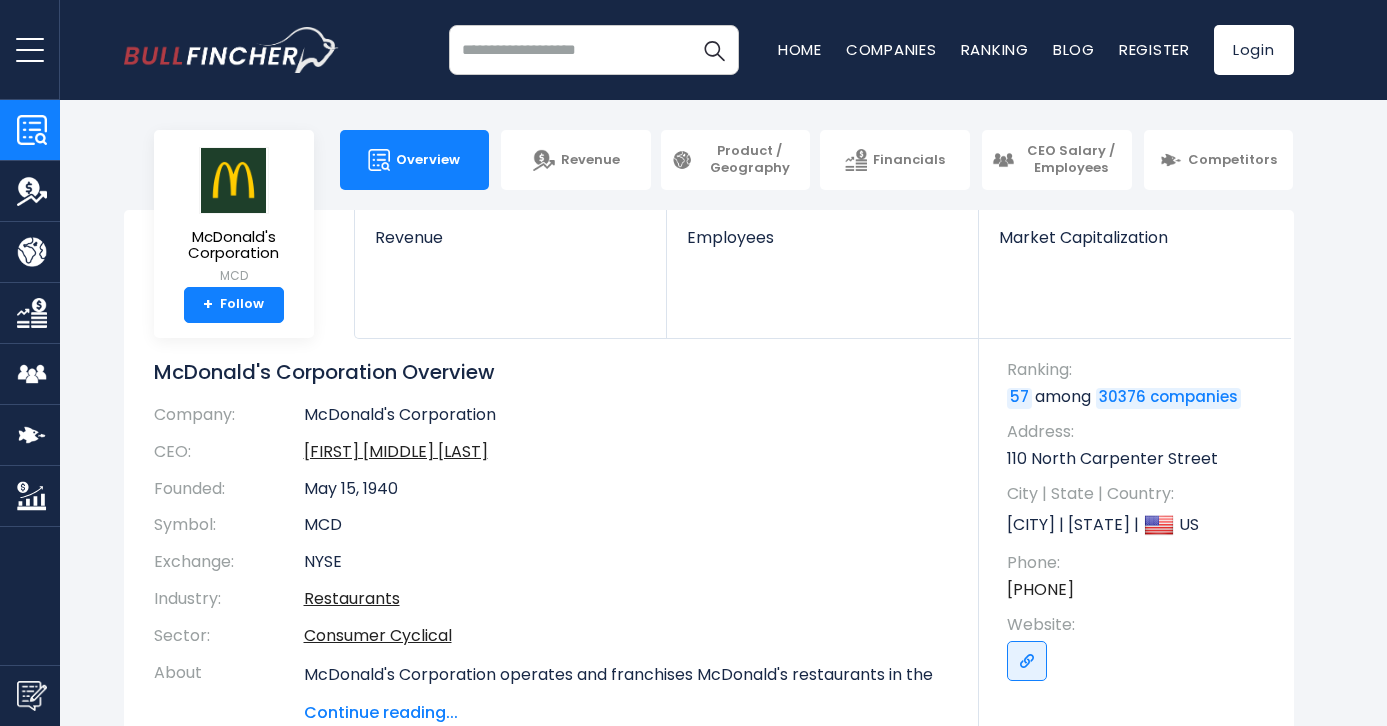 scroll, scrollTop: 0, scrollLeft: 0, axis: both 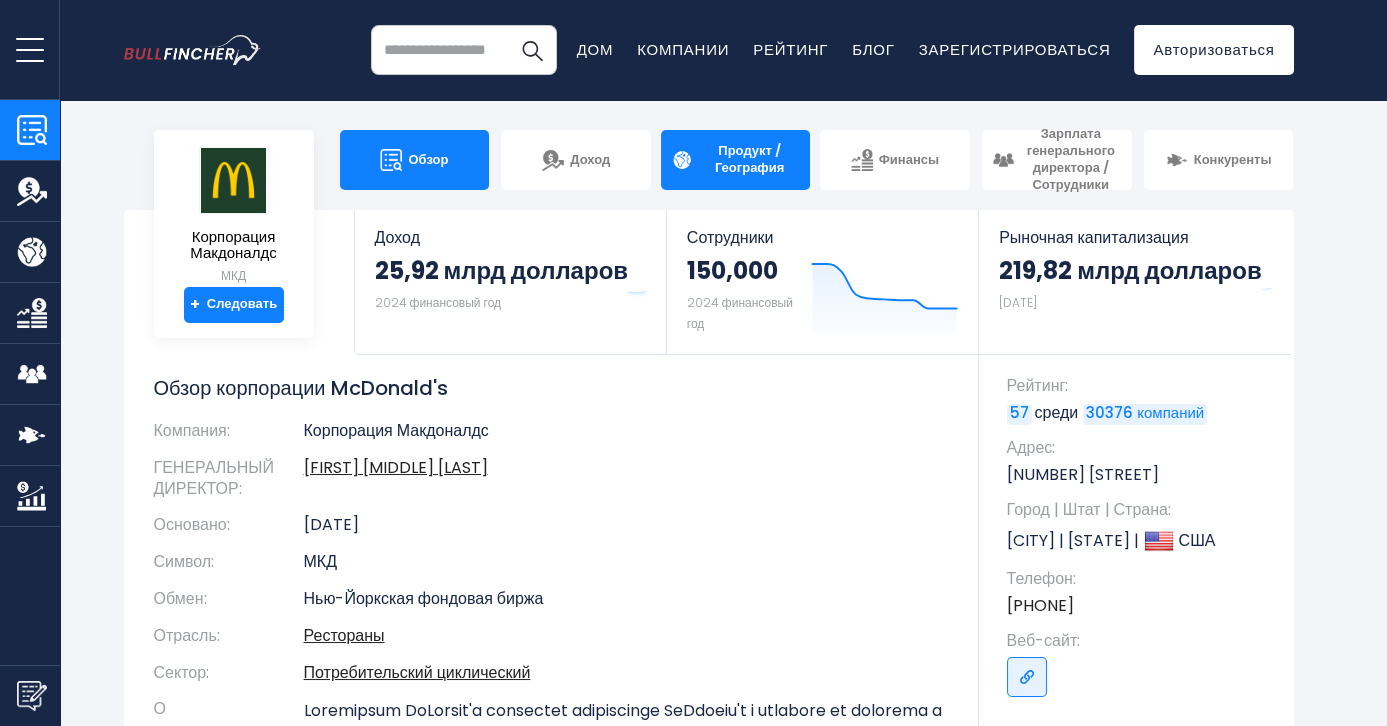 click on "Продукт / География" at bounding box center (749, 159) 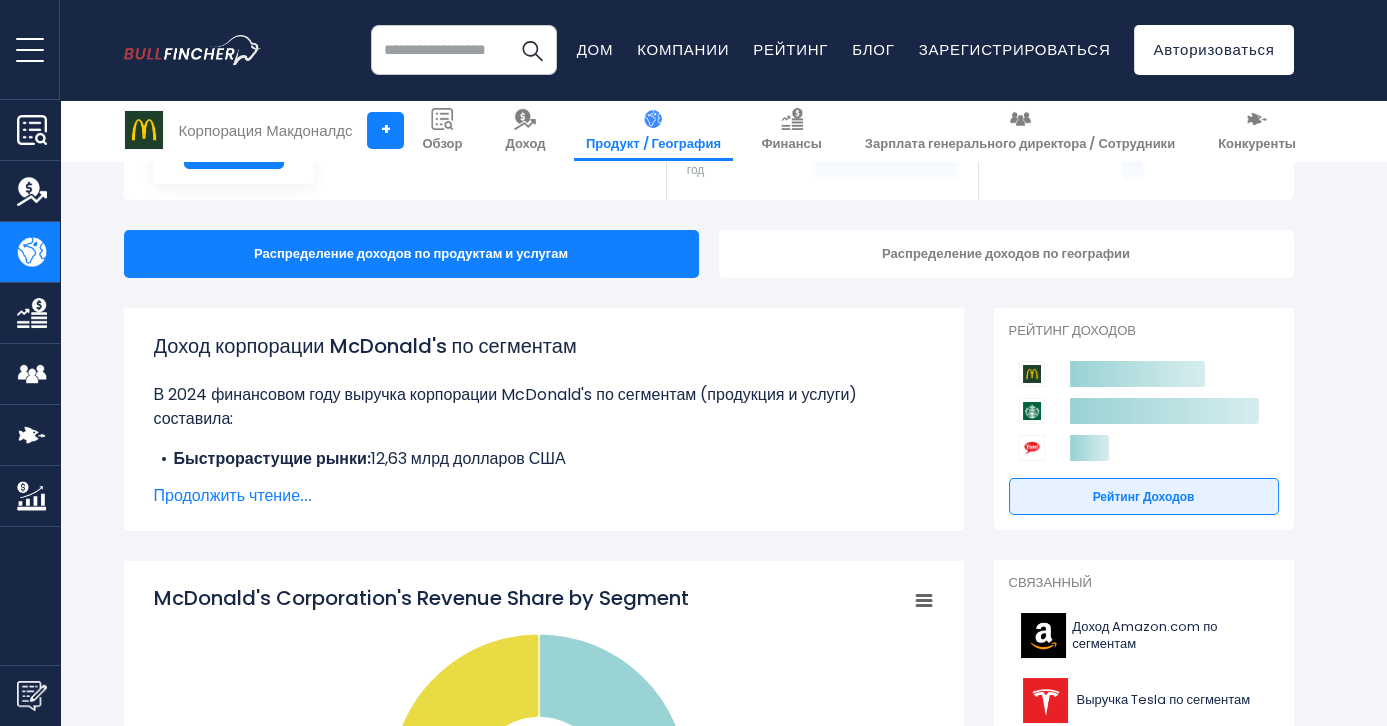 scroll, scrollTop: 272, scrollLeft: 0, axis: vertical 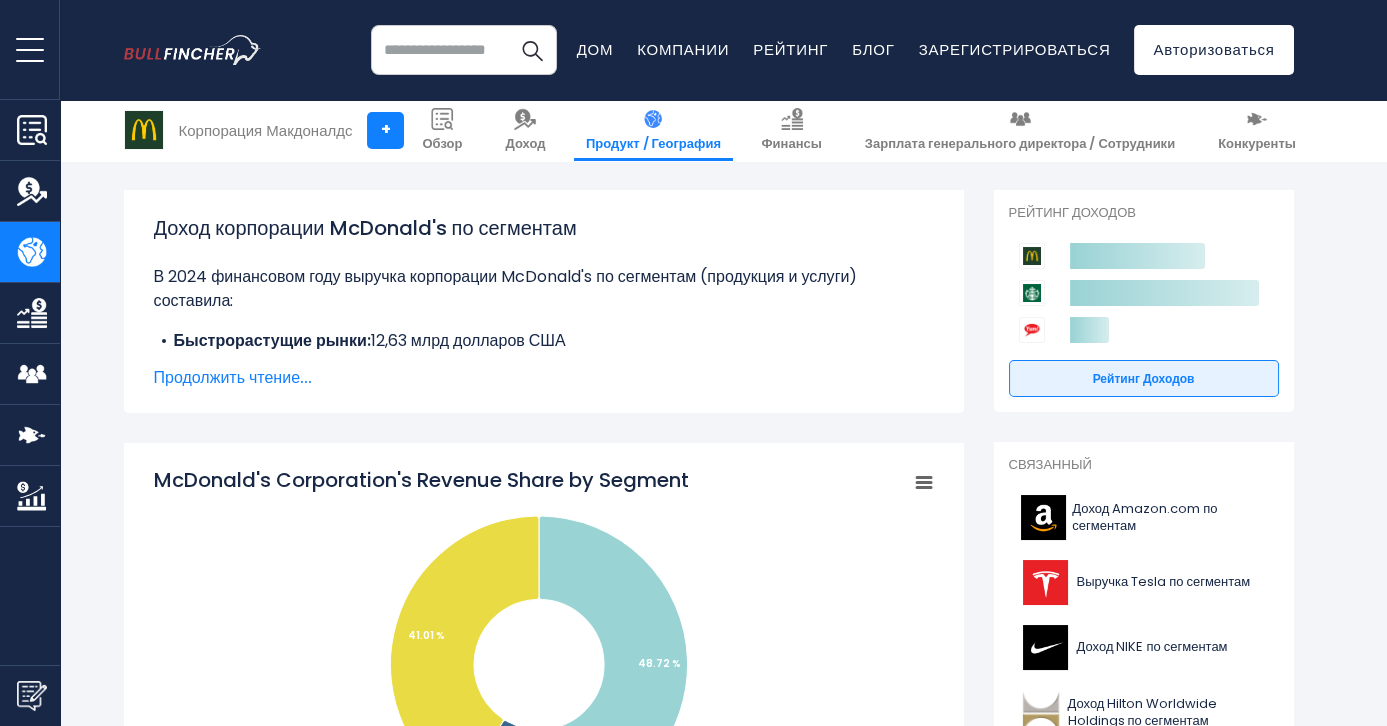 click 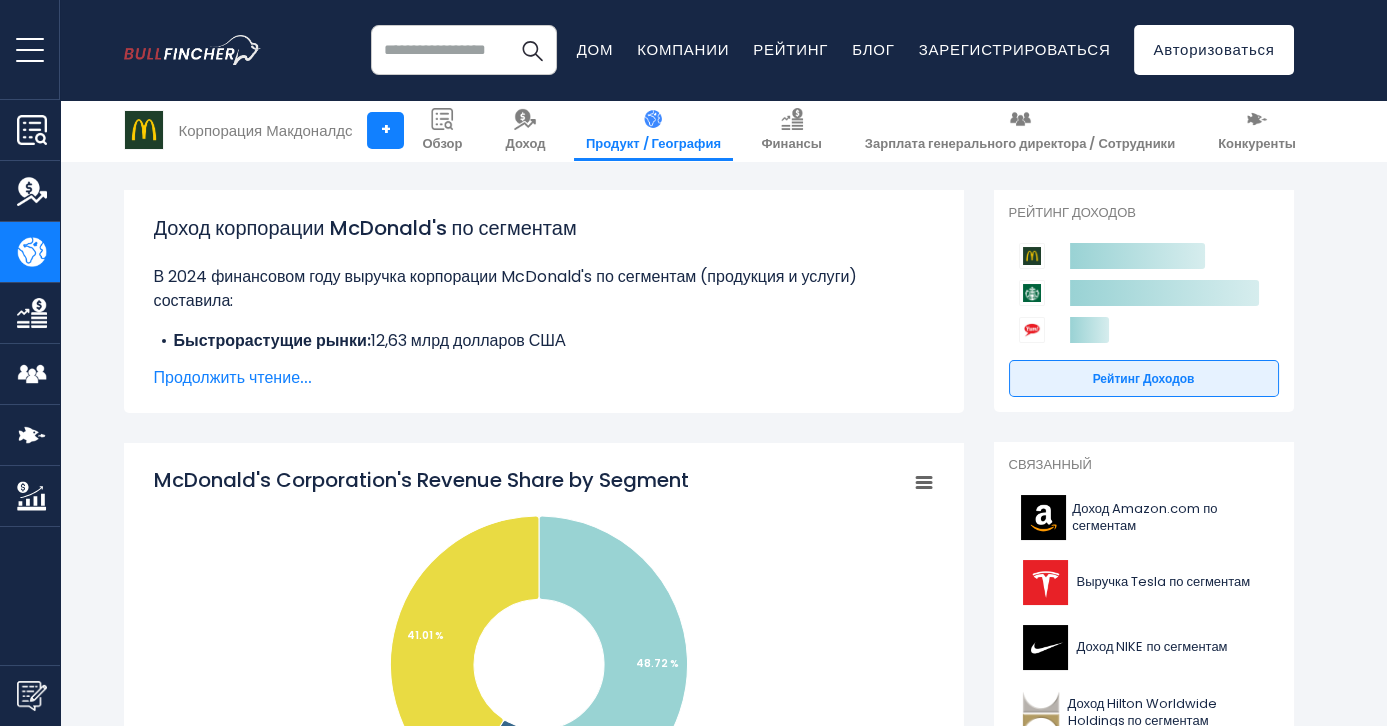 click on "Продолжить чтение..." at bounding box center [544, 378] 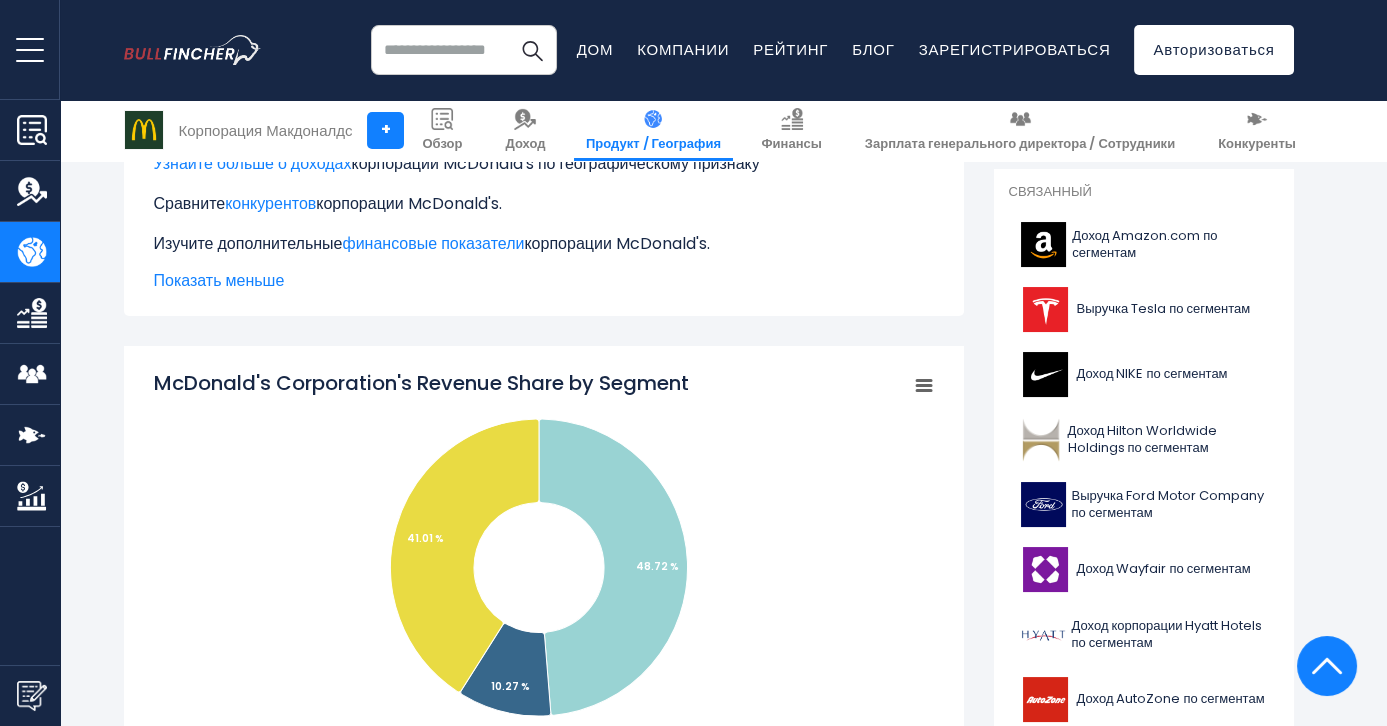 scroll, scrollTop: 454, scrollLeft: 0, axis: vertical 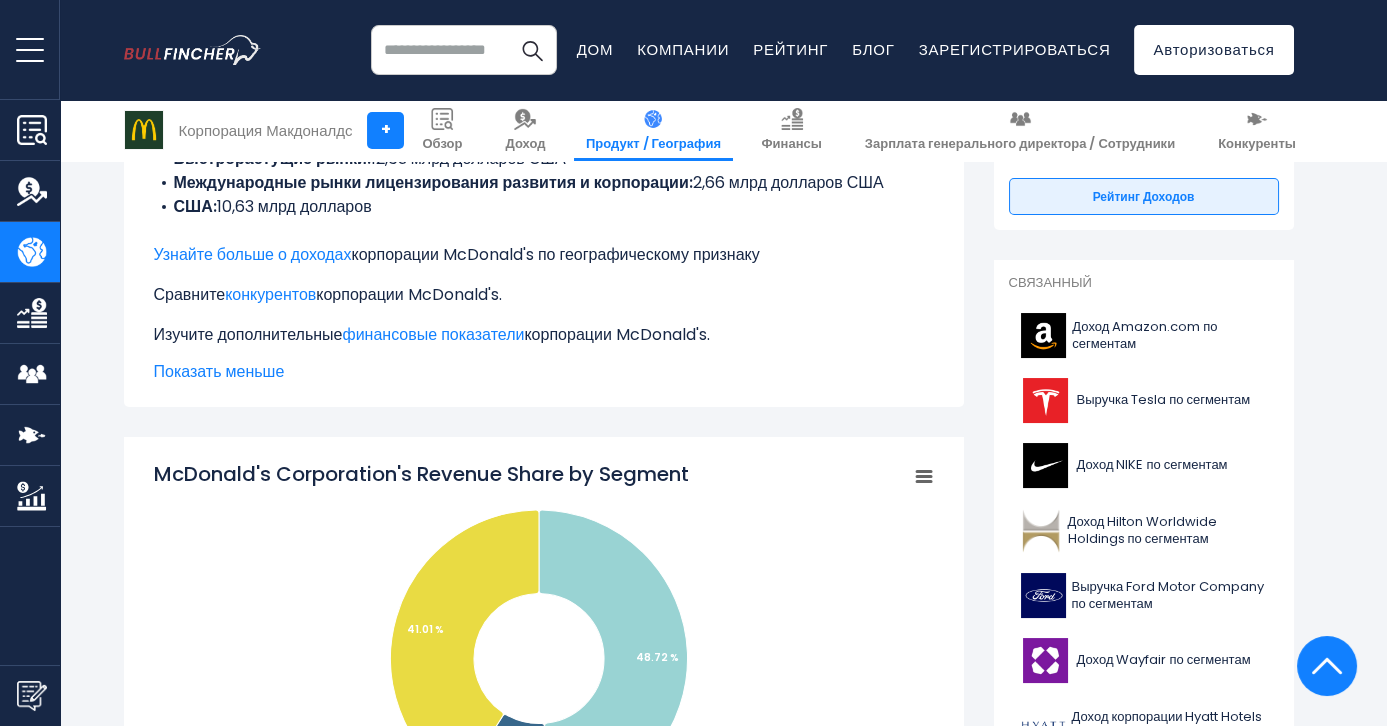click on "Продукт / География" at bounding box center [653, 143] 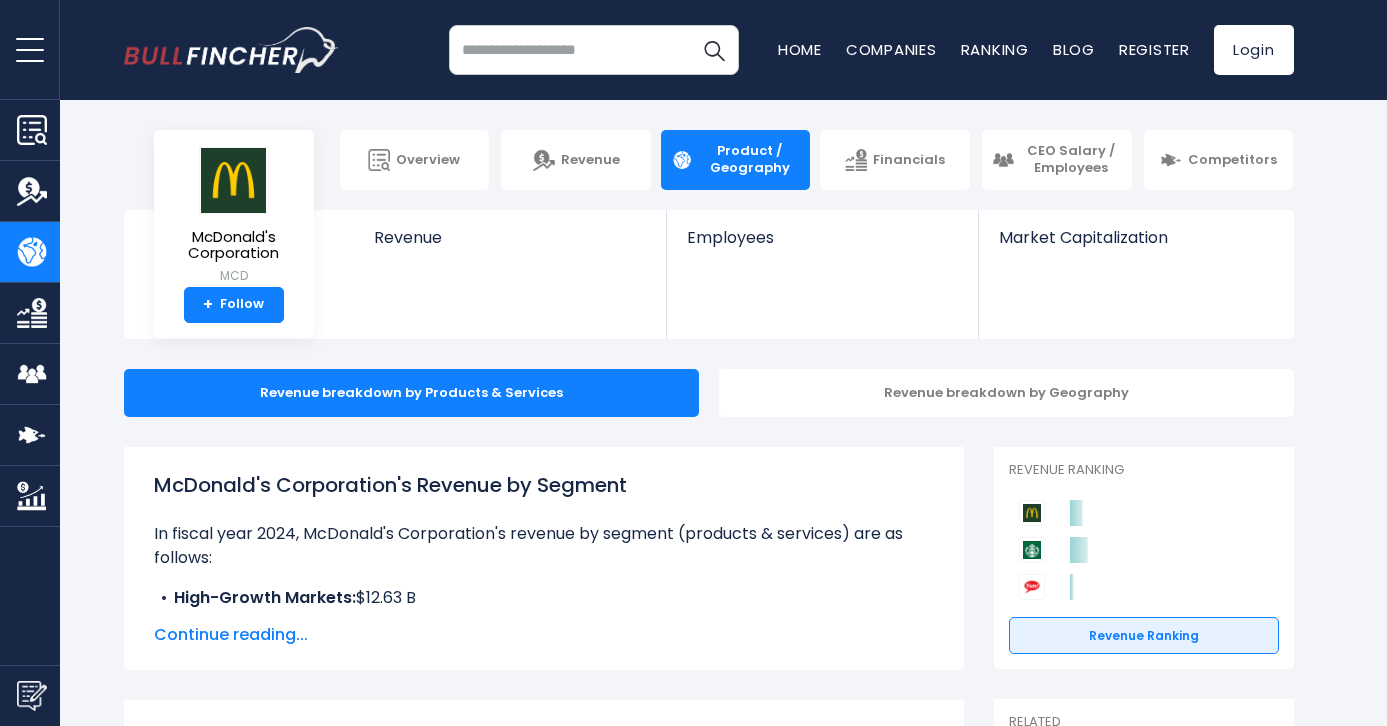 scroll, scrollTop: 0, scrollLeft: 0, axis: both 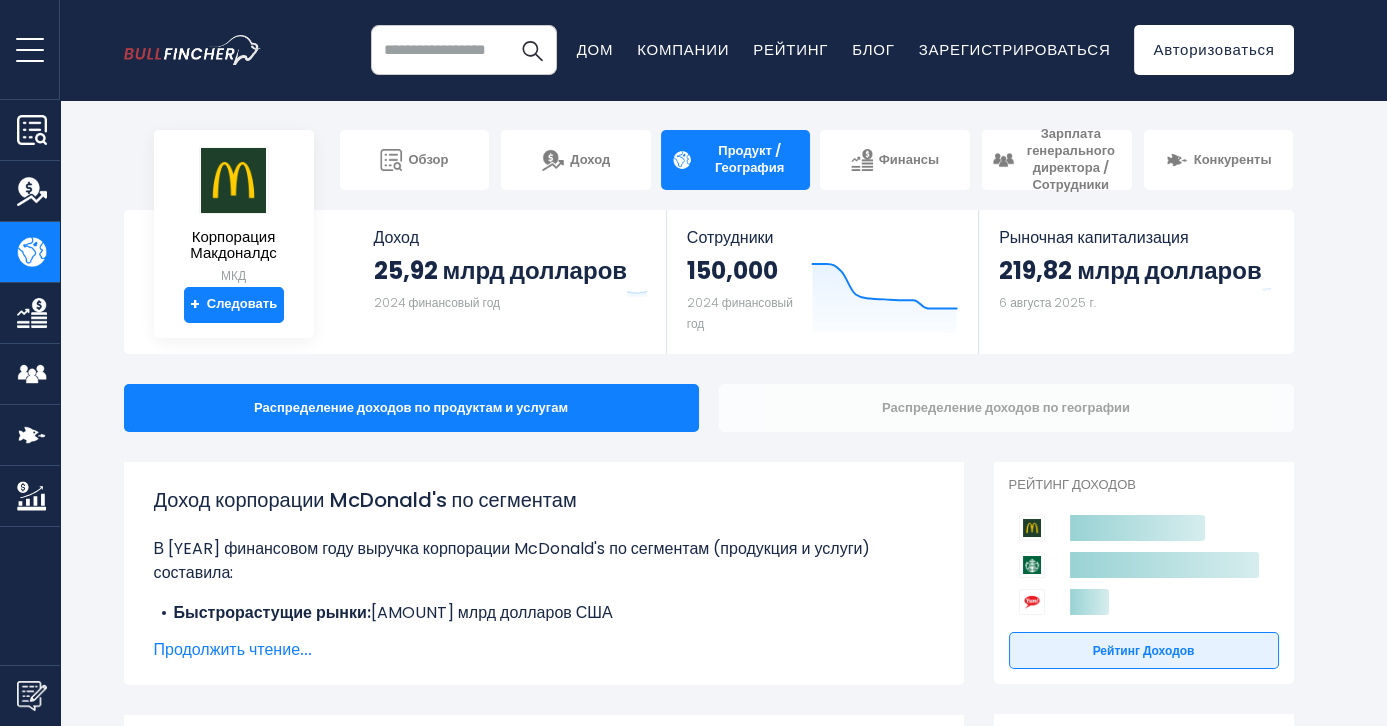 click on "Распределение доходов по географии" at bounding box center (1006, 407) 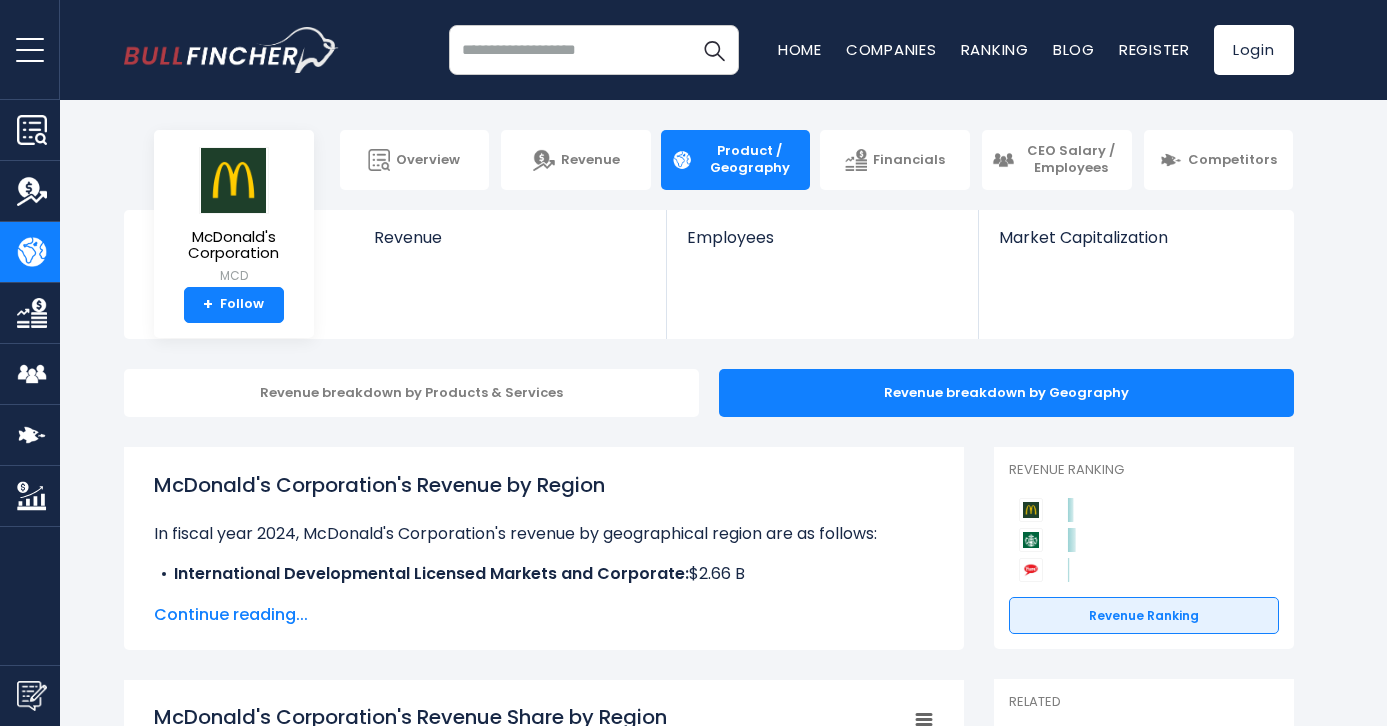 scroll, scrollTop: 0, scrollLeft: 0, axis: both 